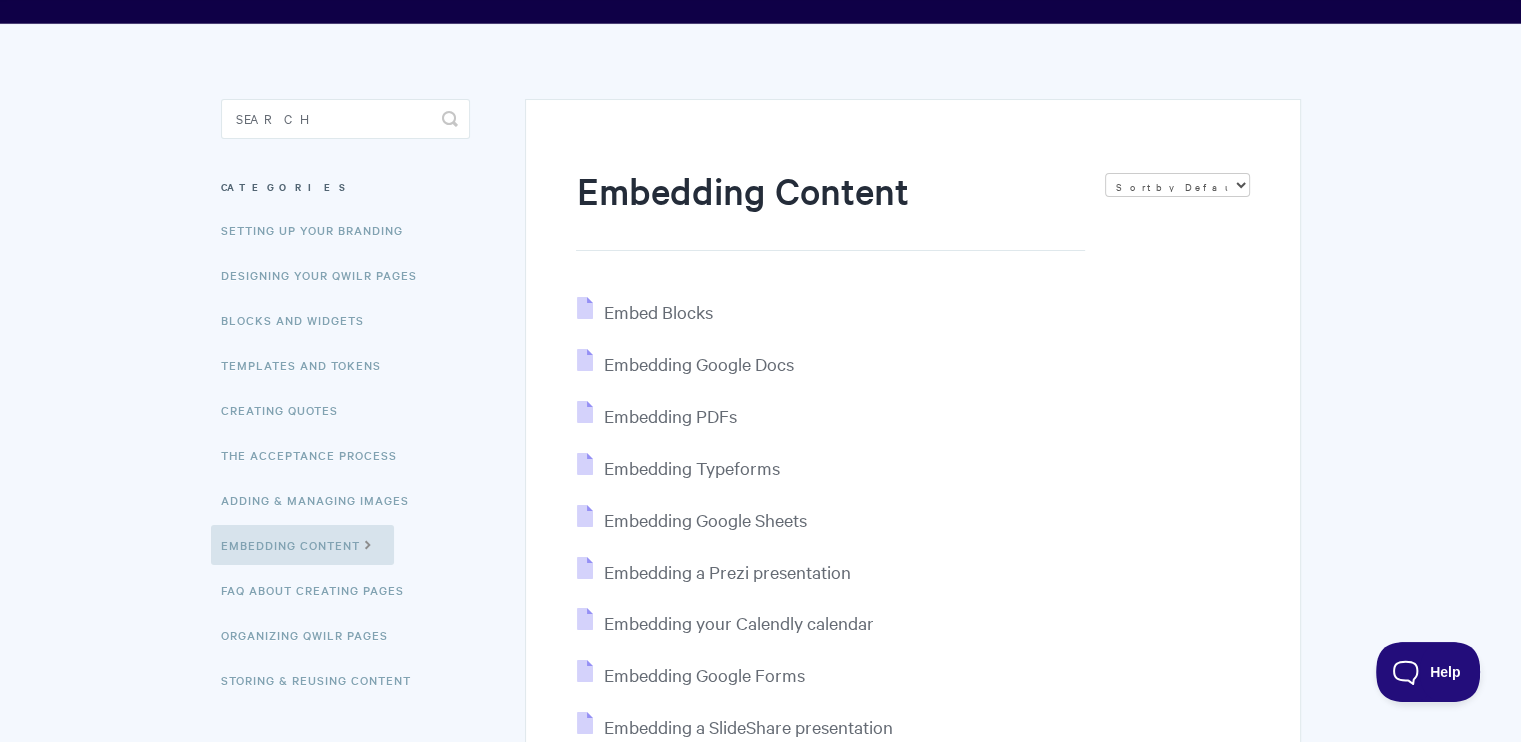 scroll, scrollTop: 200, scrollLeft: 0, axis: vertical 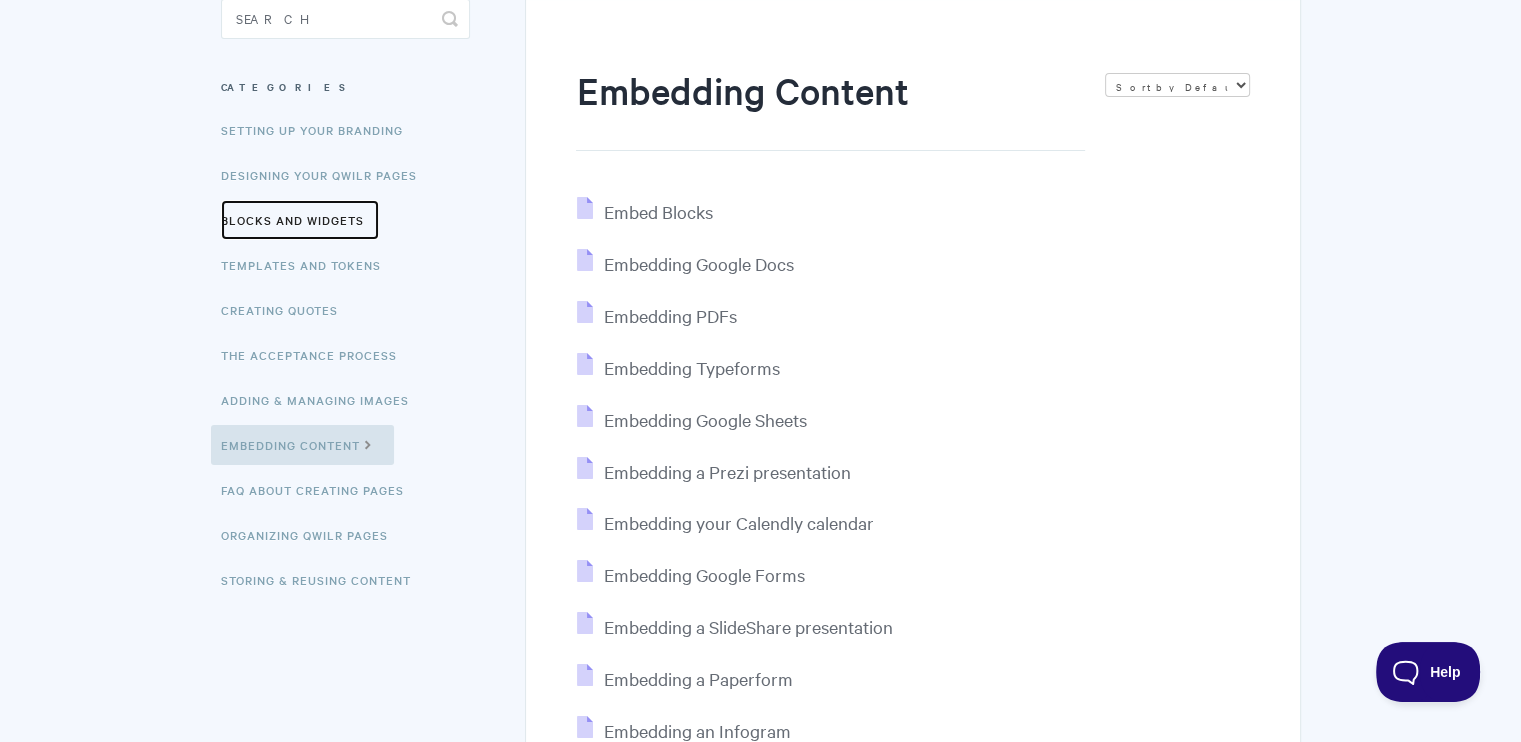 click on "Blocks and Widgets" at bounding box center (300, 220) 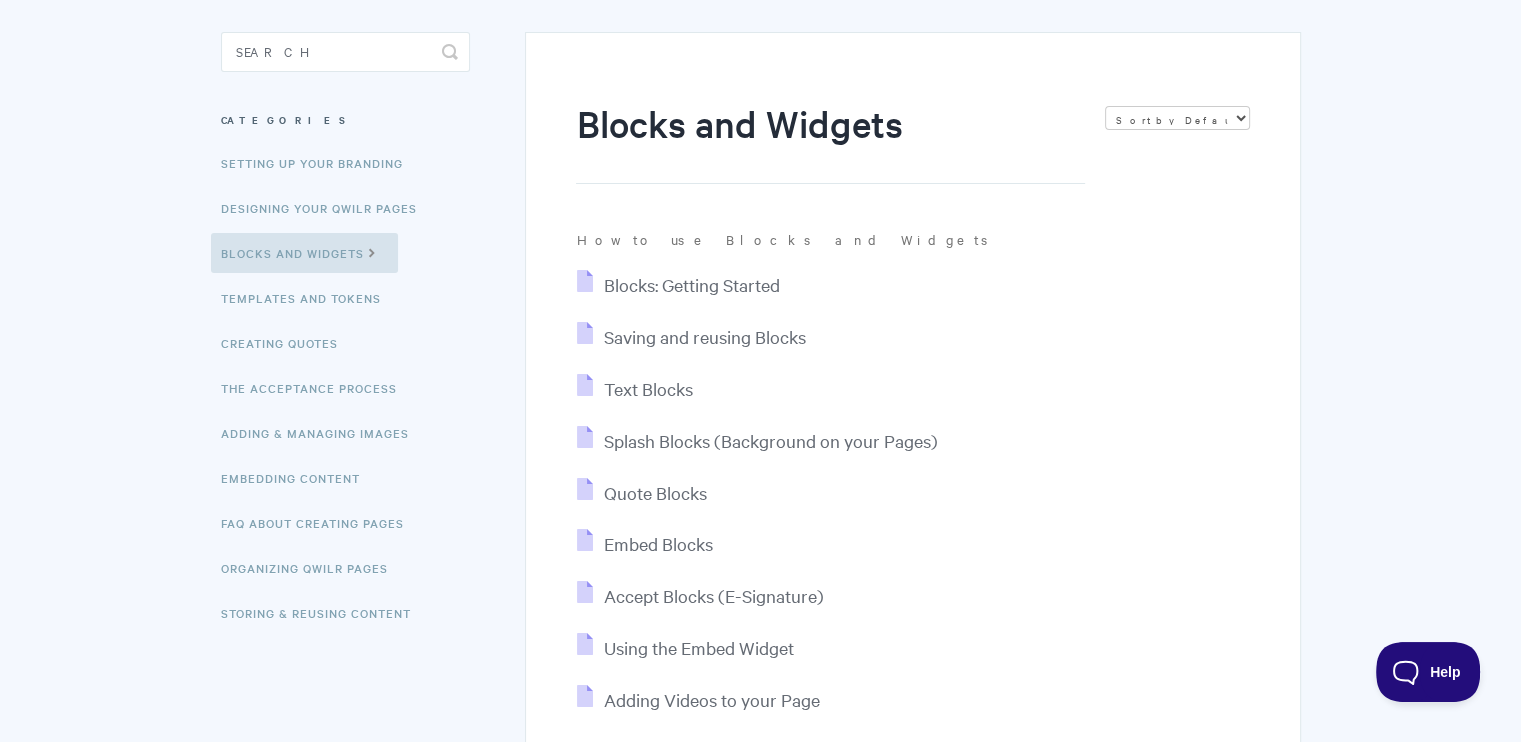 scroll, scrollTop: 200, scrollLeft: 0, axis: vertical 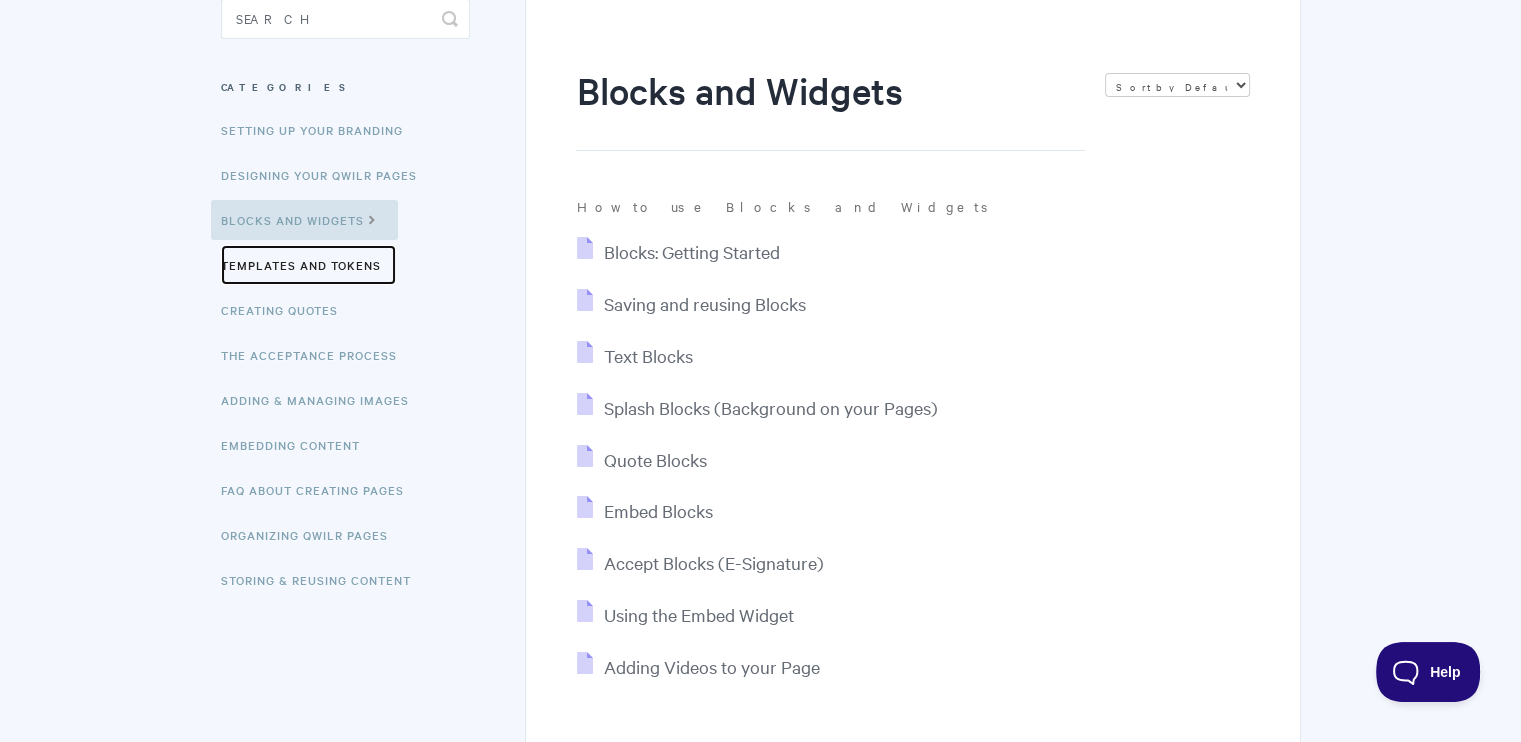 click on "Templates and Tokens" at bounding box center (308, 265) 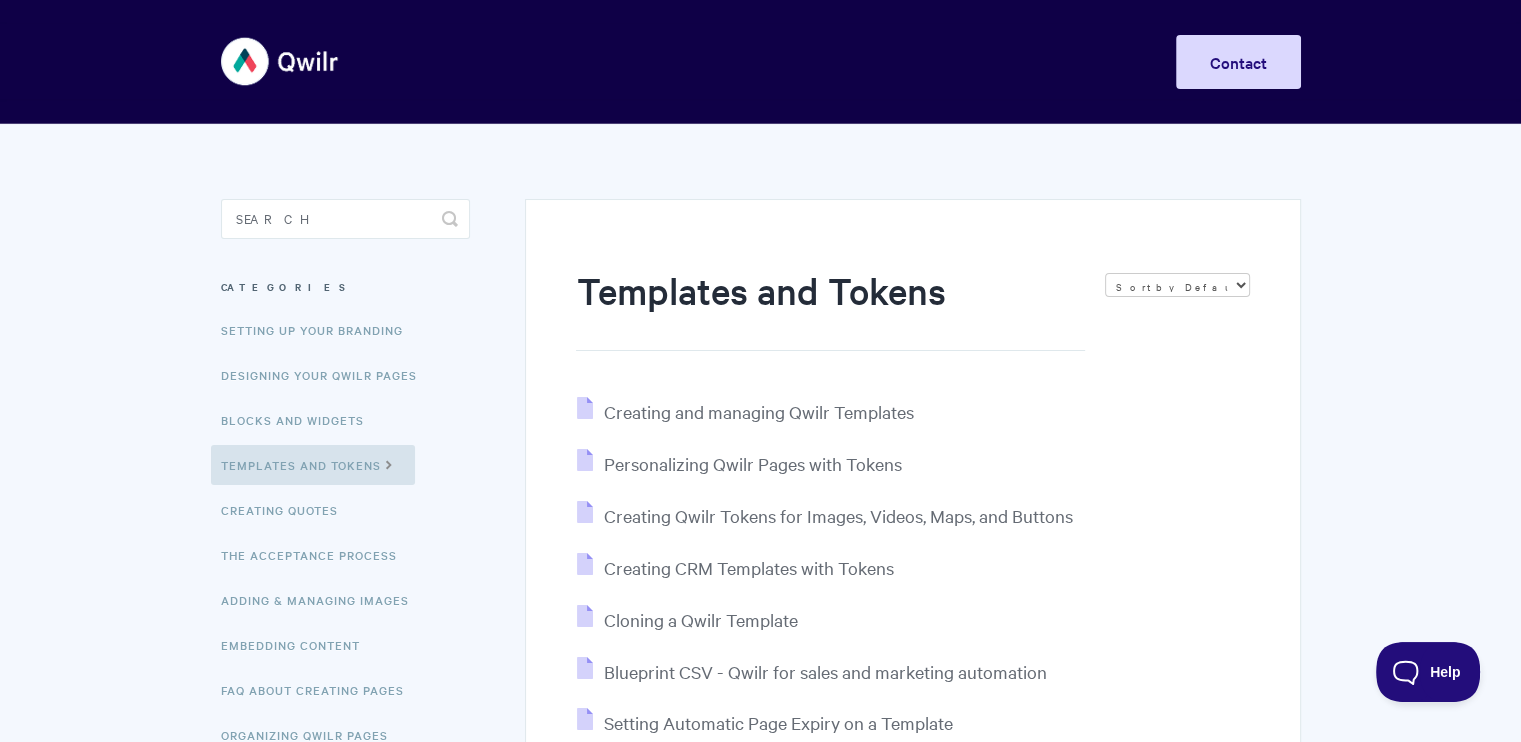 scroll, scrollTop: 0, scrollLeft: 0, axis: both 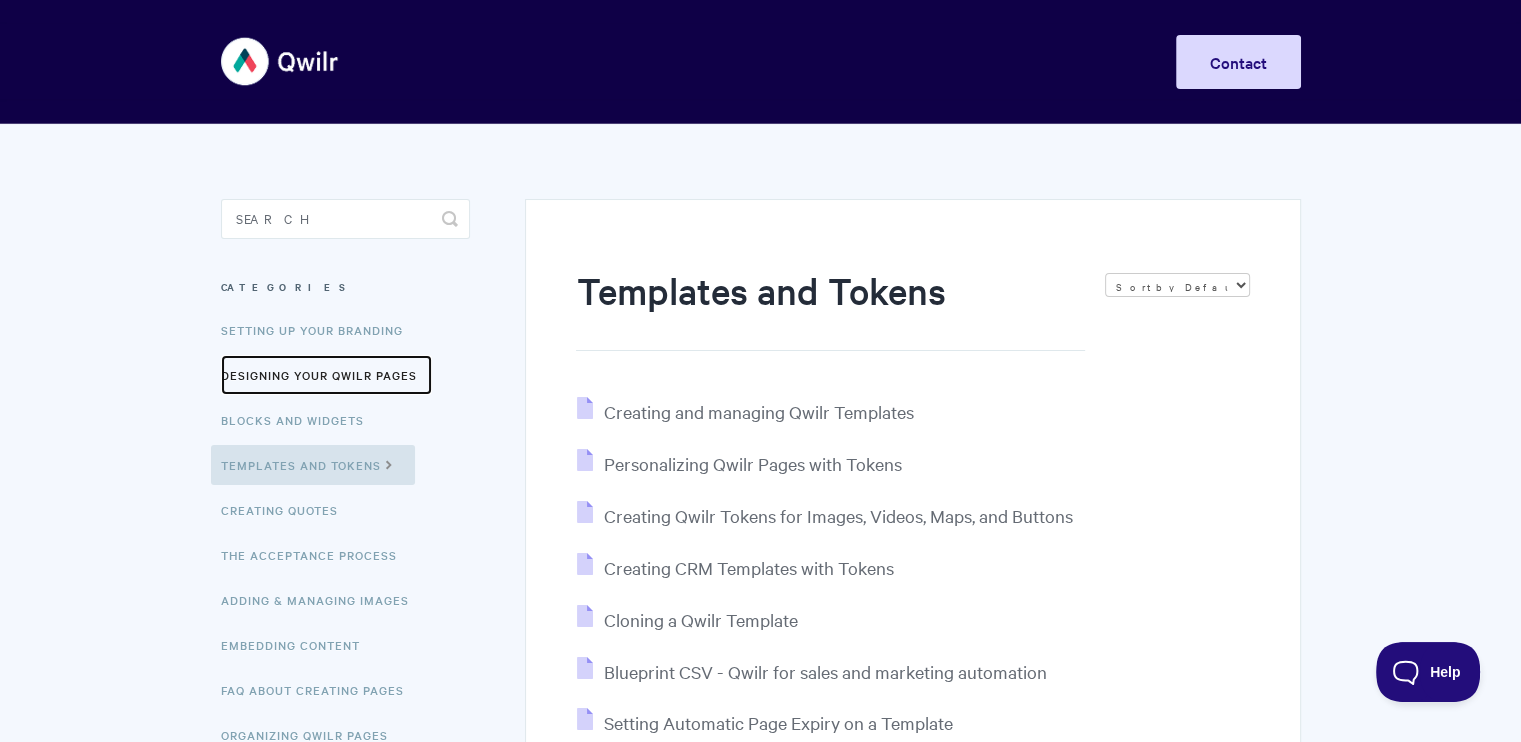 click on "Designing Your Qwilr Pages" at bounding box center [326, 375] 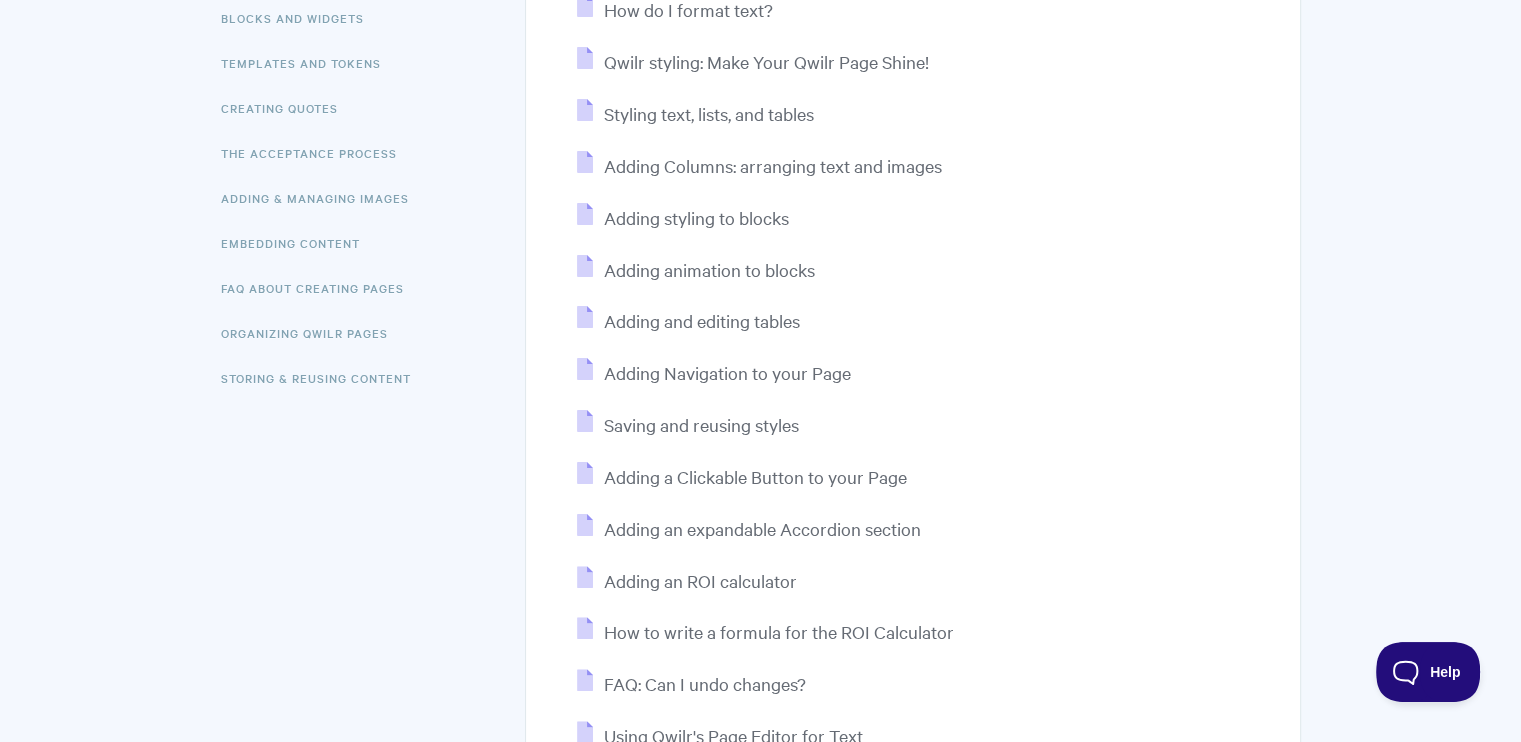 scroll, scrollTop: 400, scrollLeft: 0, axis: vertical 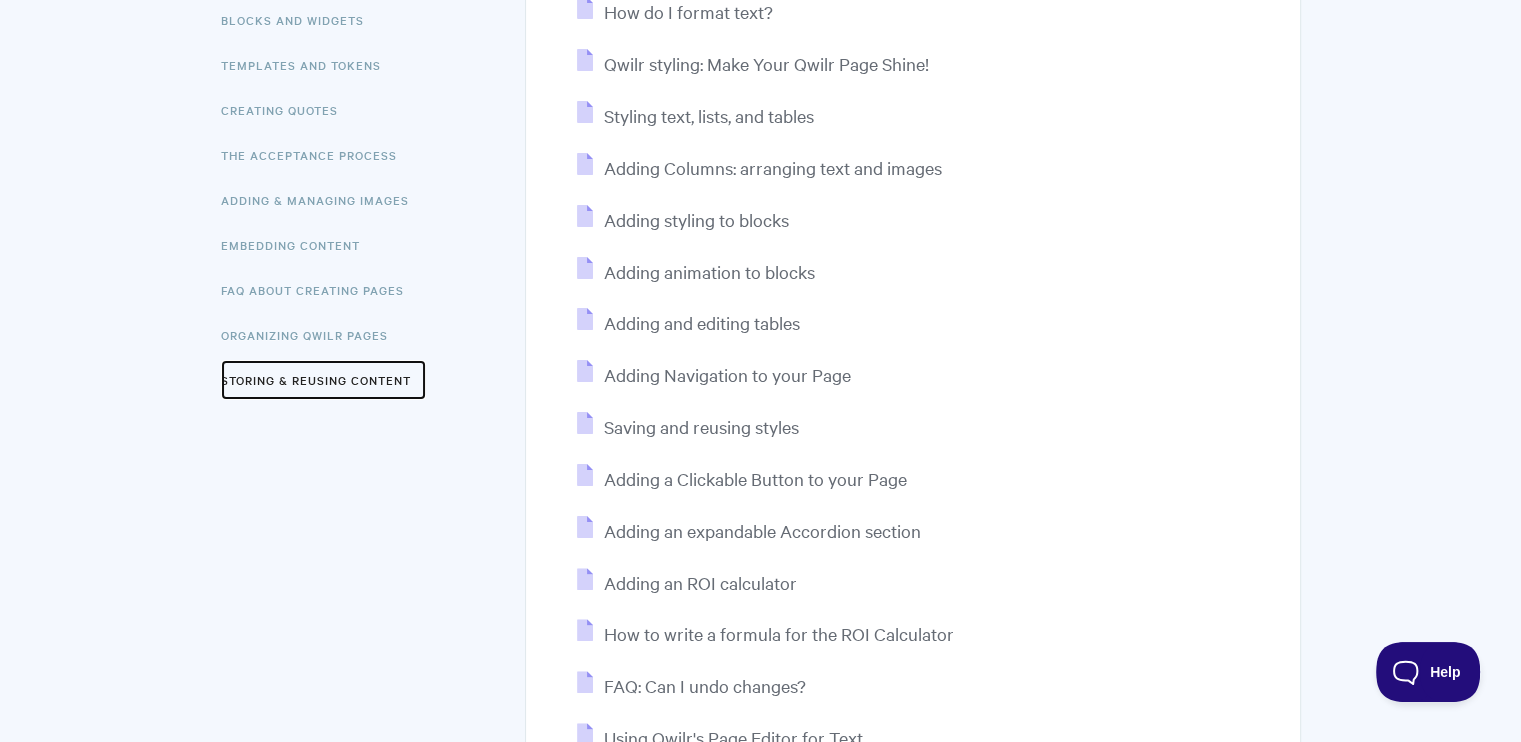 click on "Storing & Reusing Content" at bounding box center (323, 380) 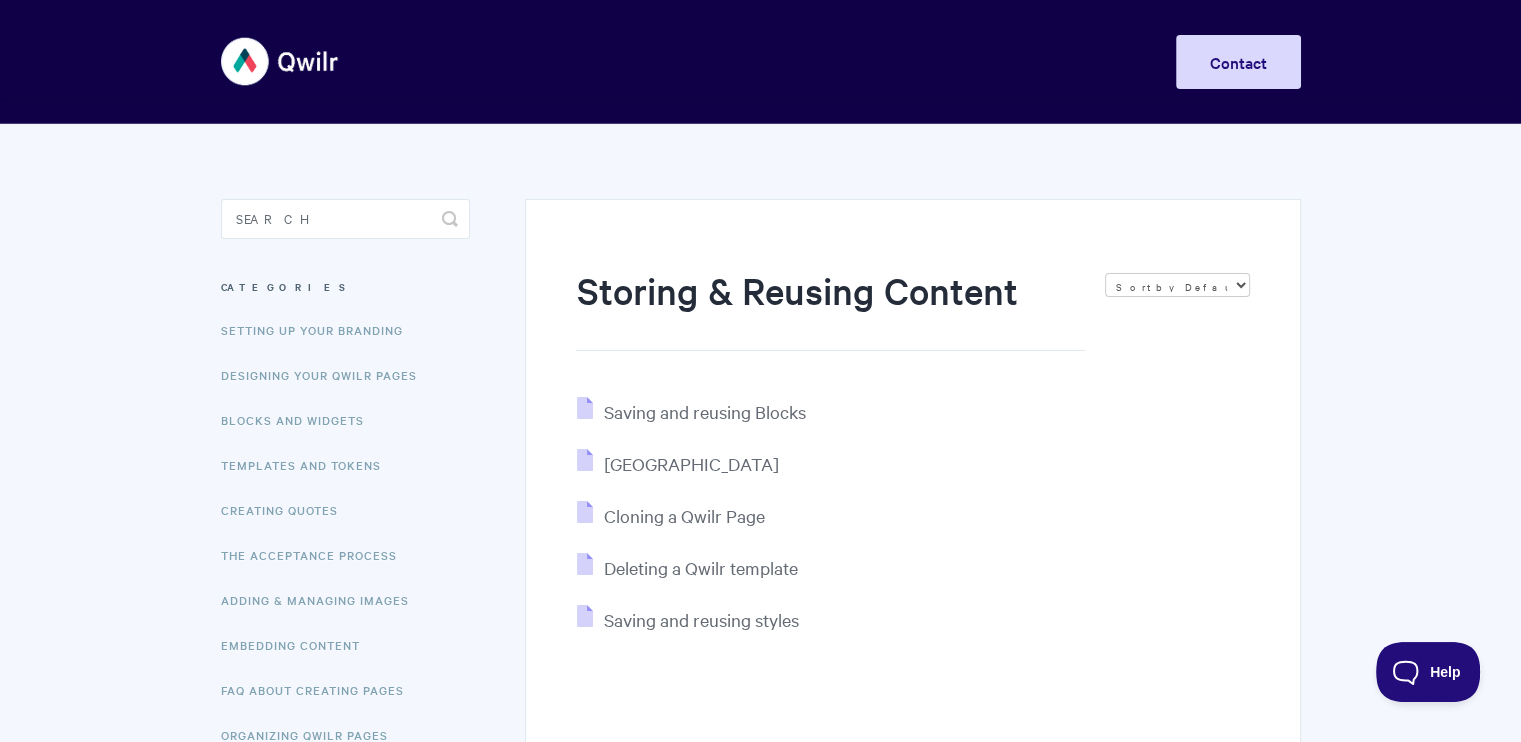 scroll, scrollTop: 0, scrollLeft: 0, axis: both 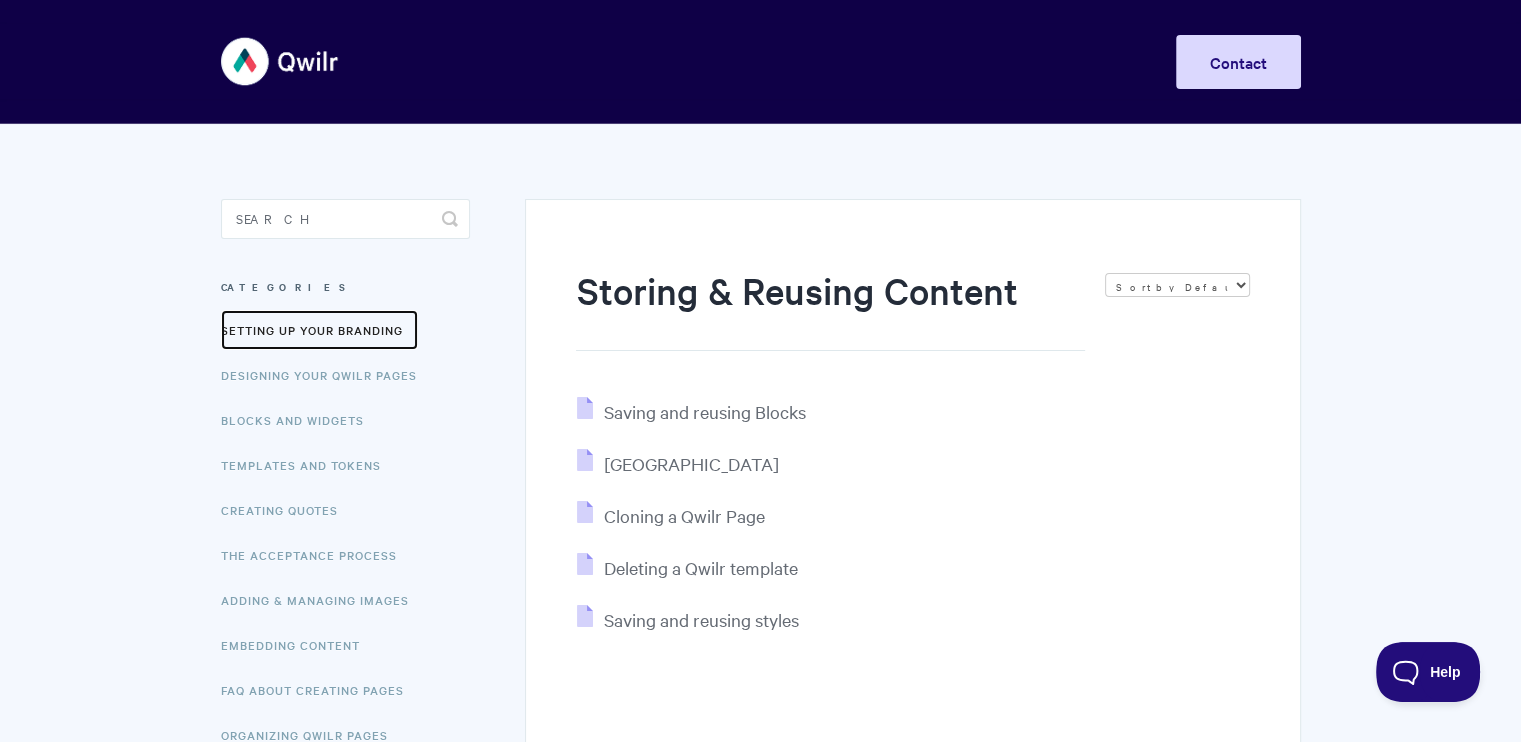 click on "Setting up your Branding" at bounding box center [319, 330] 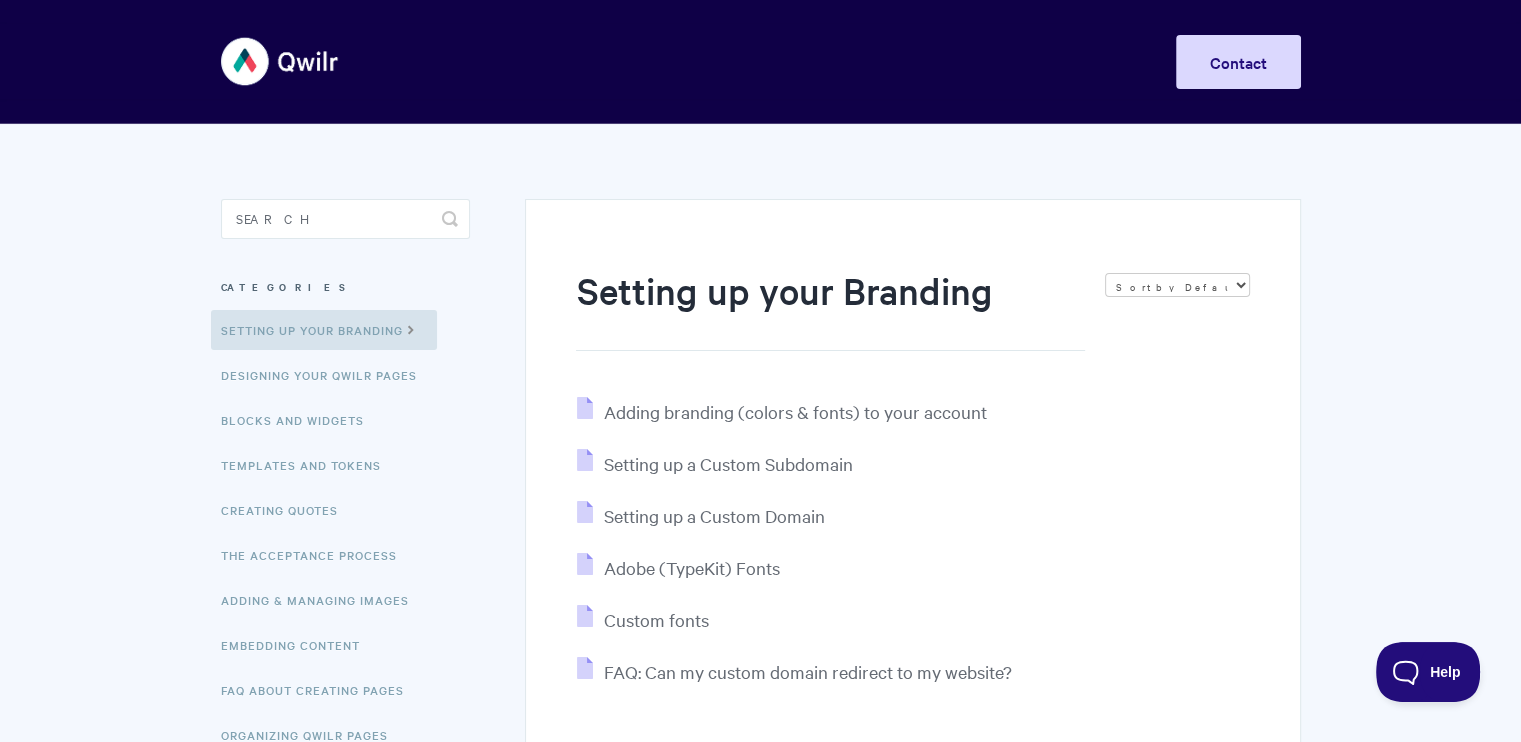 scroll, scrollTop: 0, scrollLeft: 0, axis: both 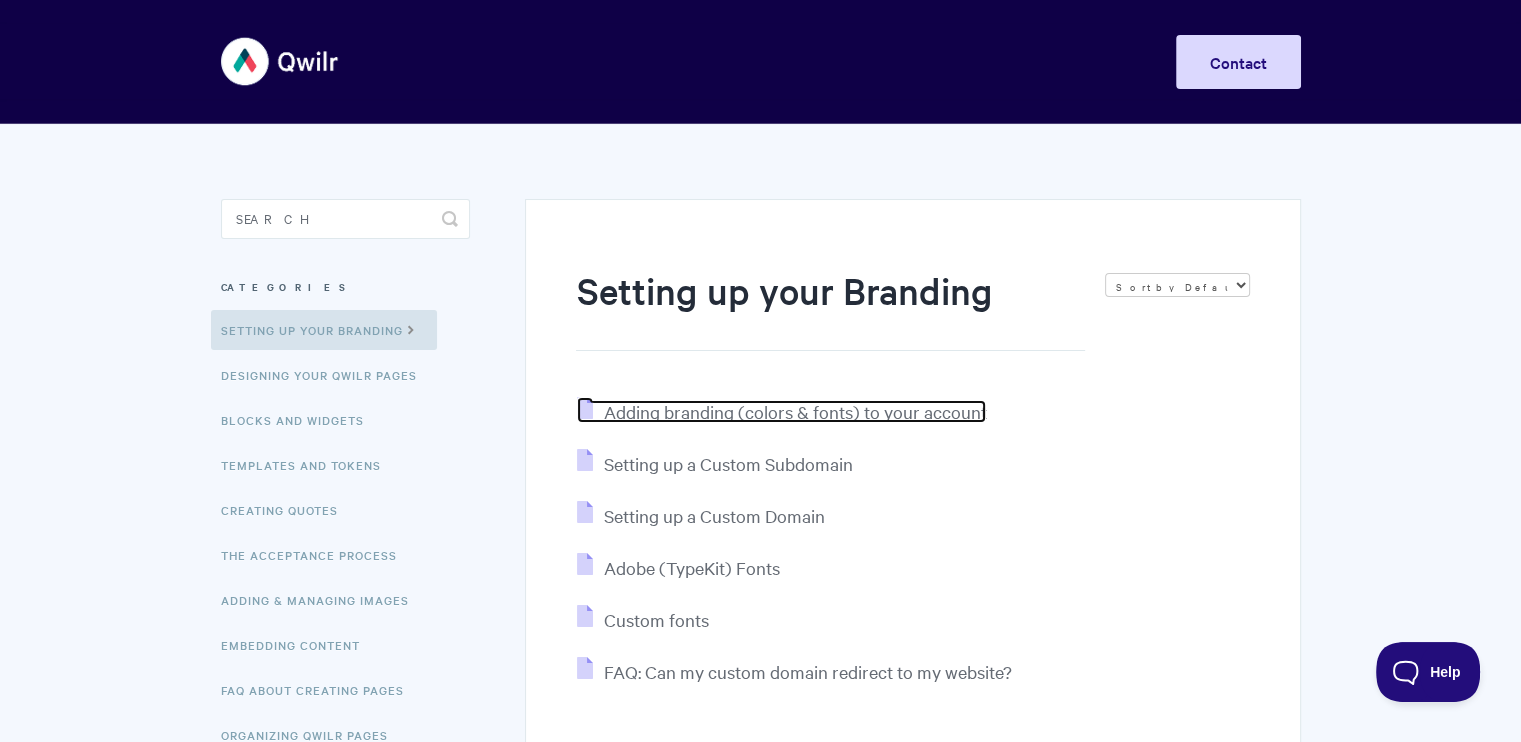 click on "Adding branding (colors & fonts) to your account" at bounding box center [794, 411] 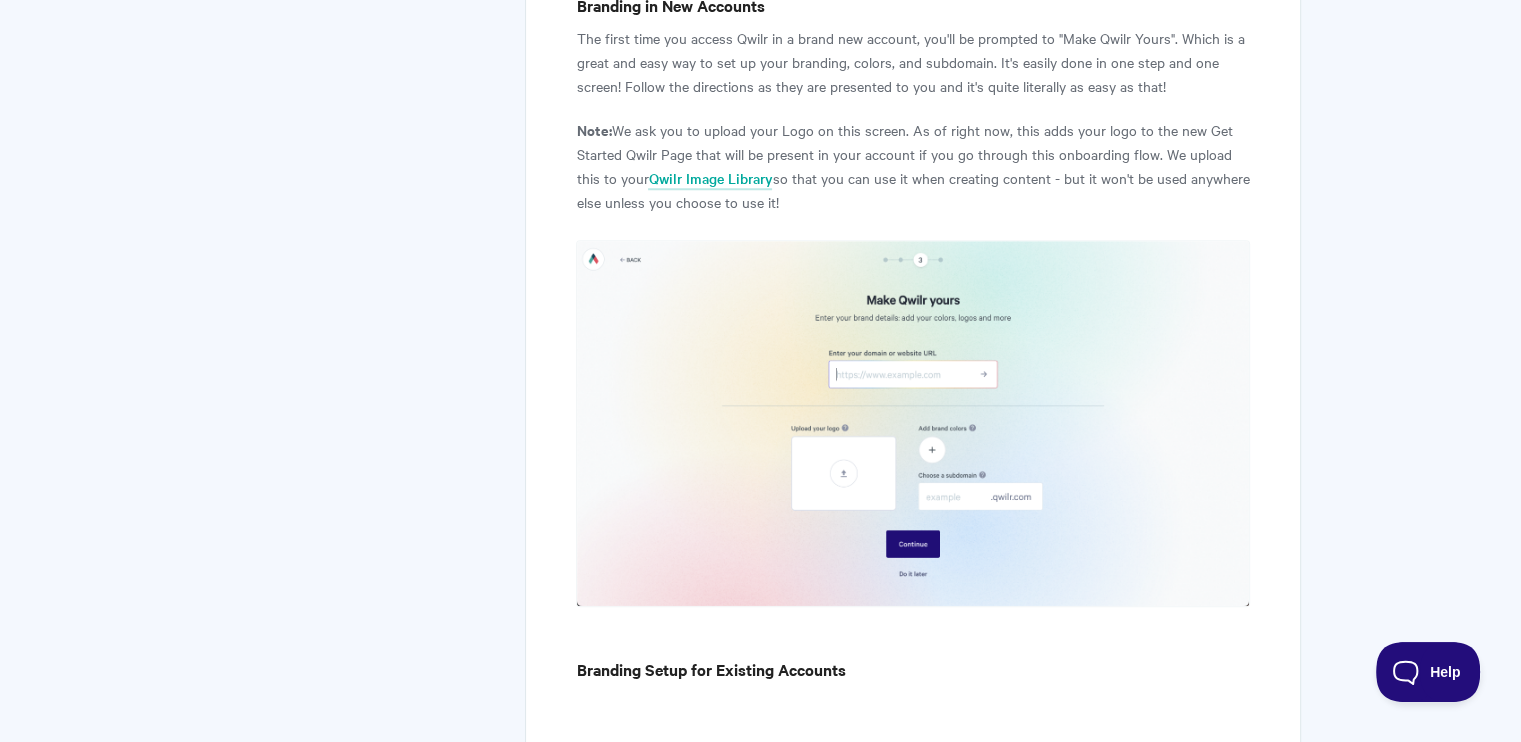 scroll, scrollTop: 0, scrollLeft: 0, axis: both 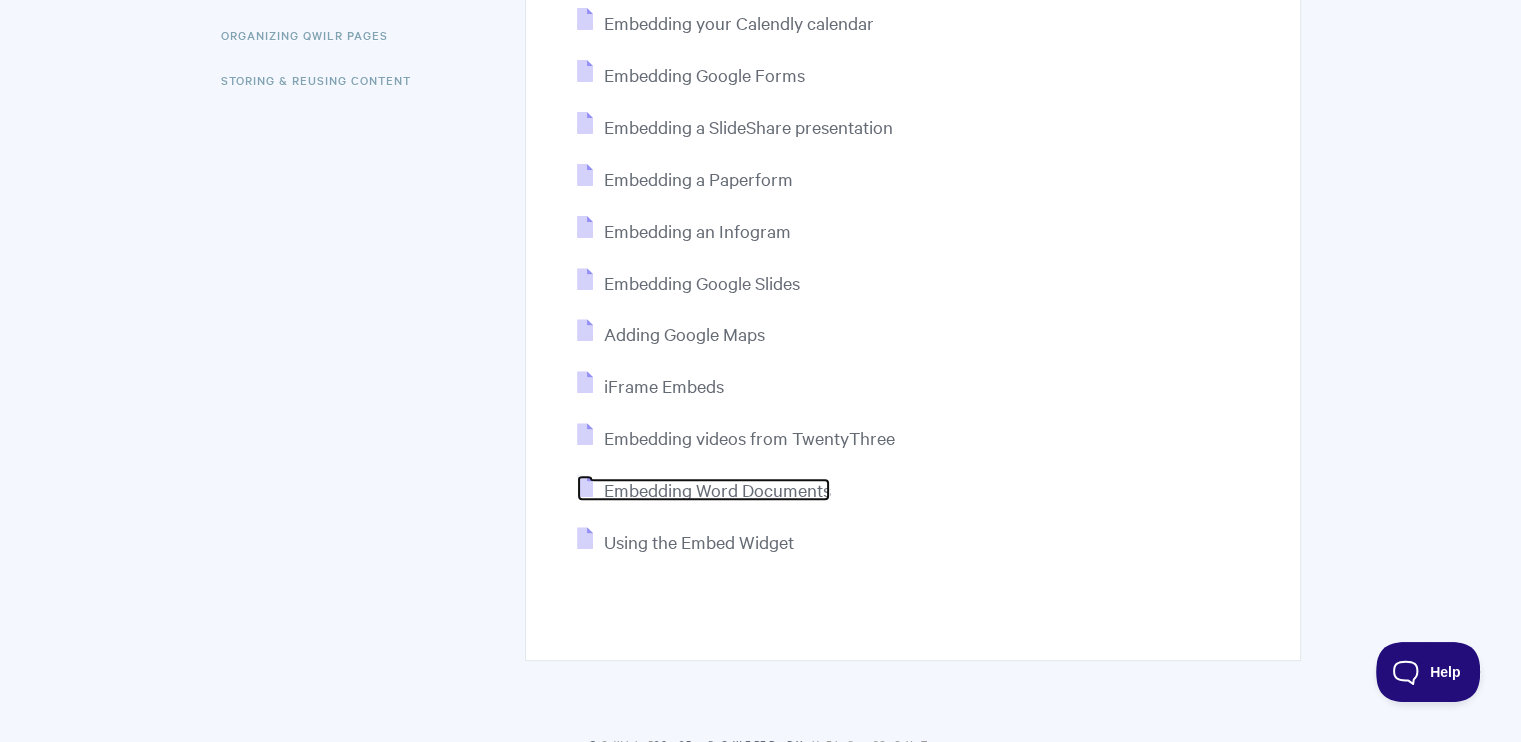 click on "Embedding Word Documents" at bounding box center [716, 489] 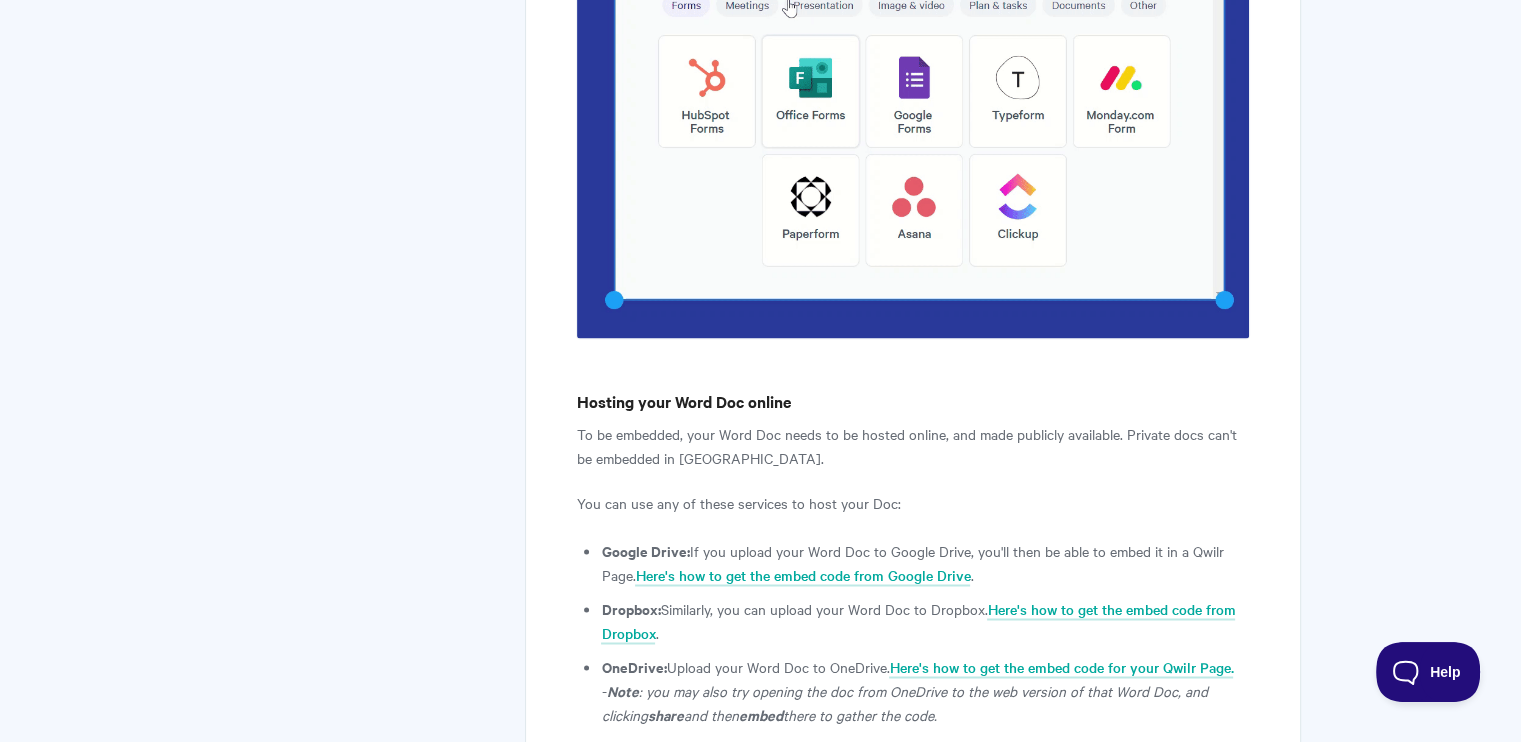 scroll, scrollTop: 3200, scrollLeft: 0, axis: vertical 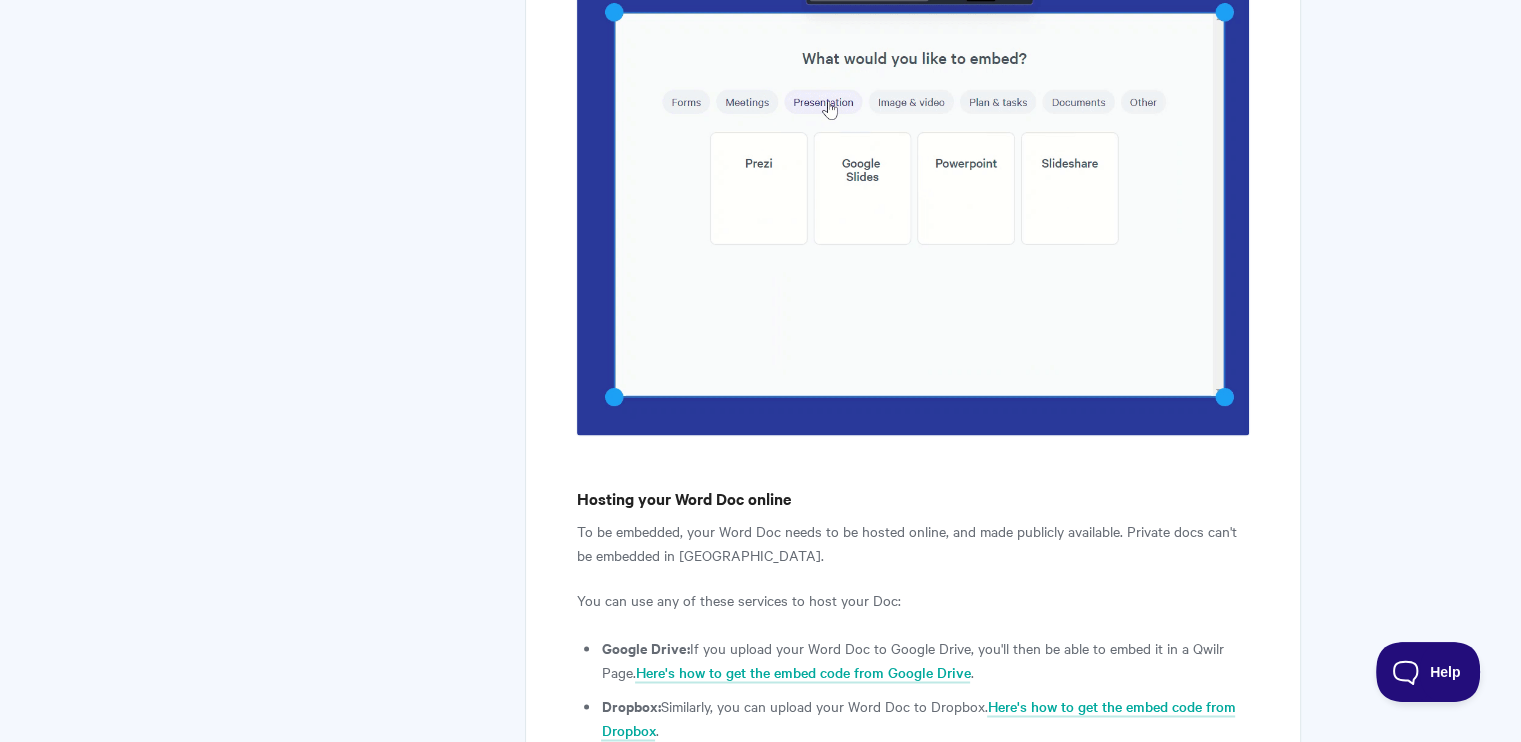 click at bounding box center (912, 200) 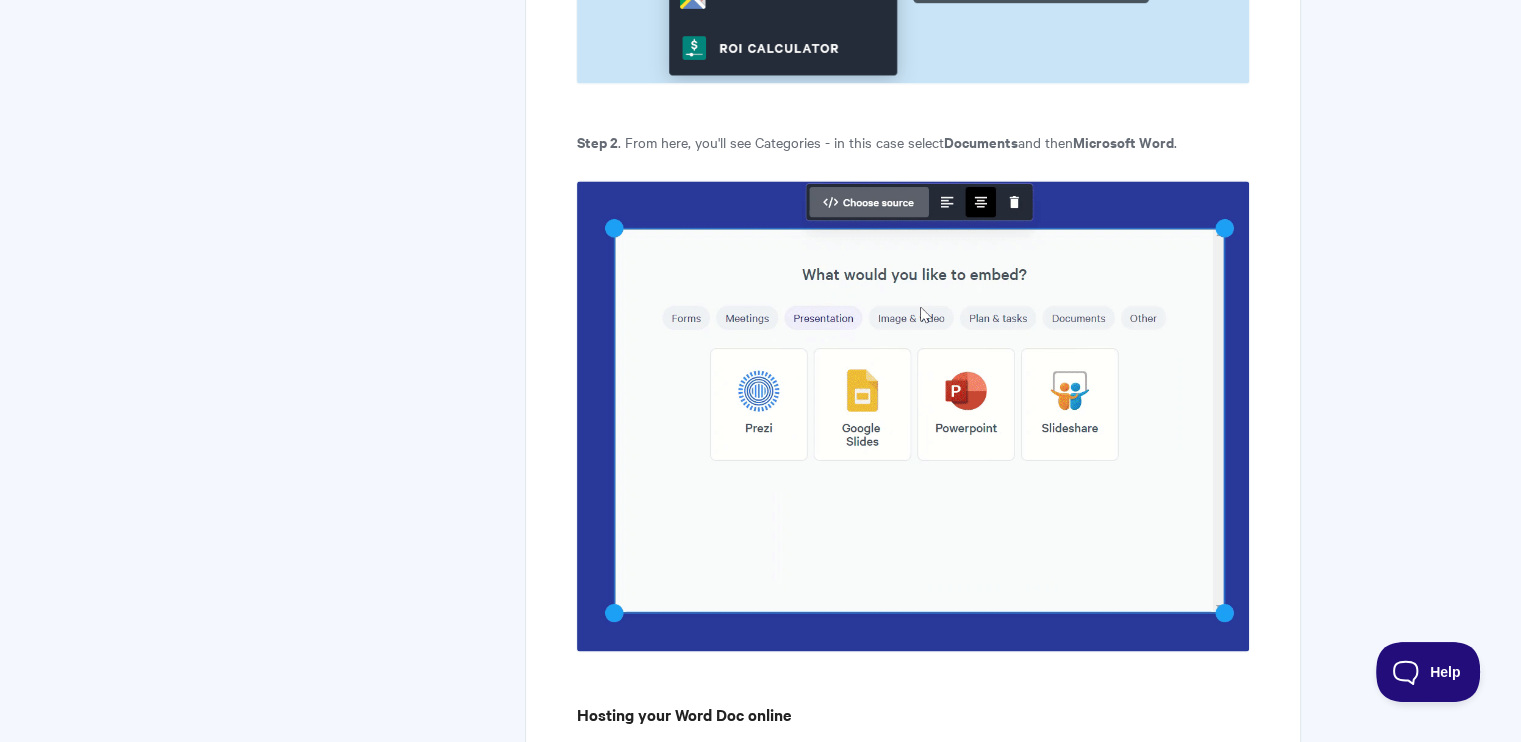 scroll, scrollTop: 2900, scrollLeft: 0, axis: vertical 